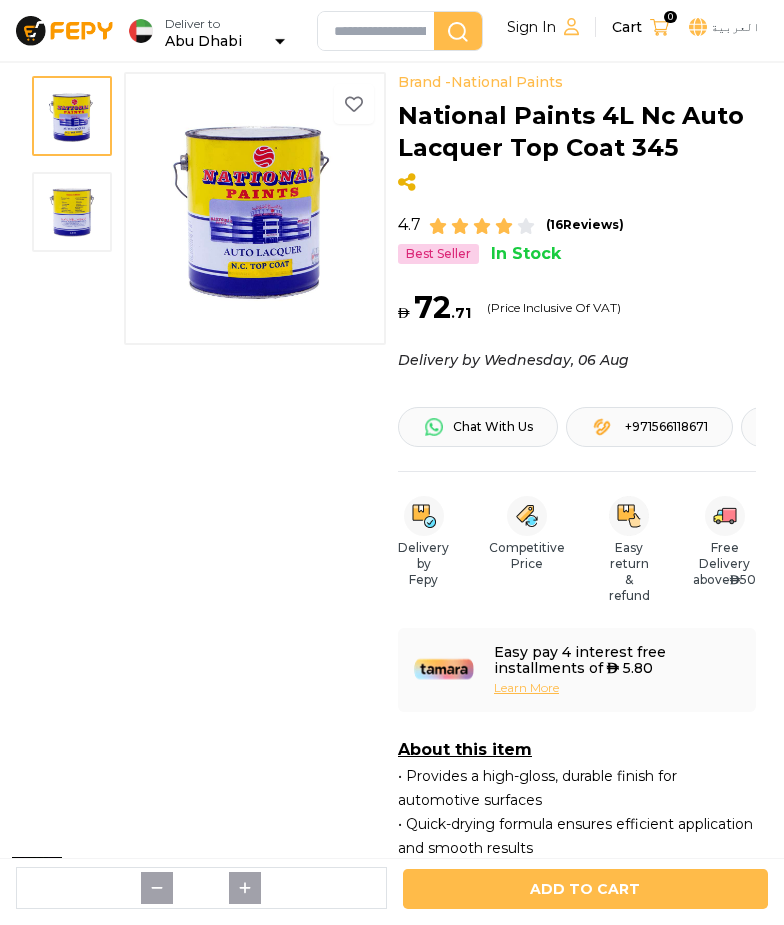 scroll, scrollTop: 0, scrollLeft: 0, axis: both 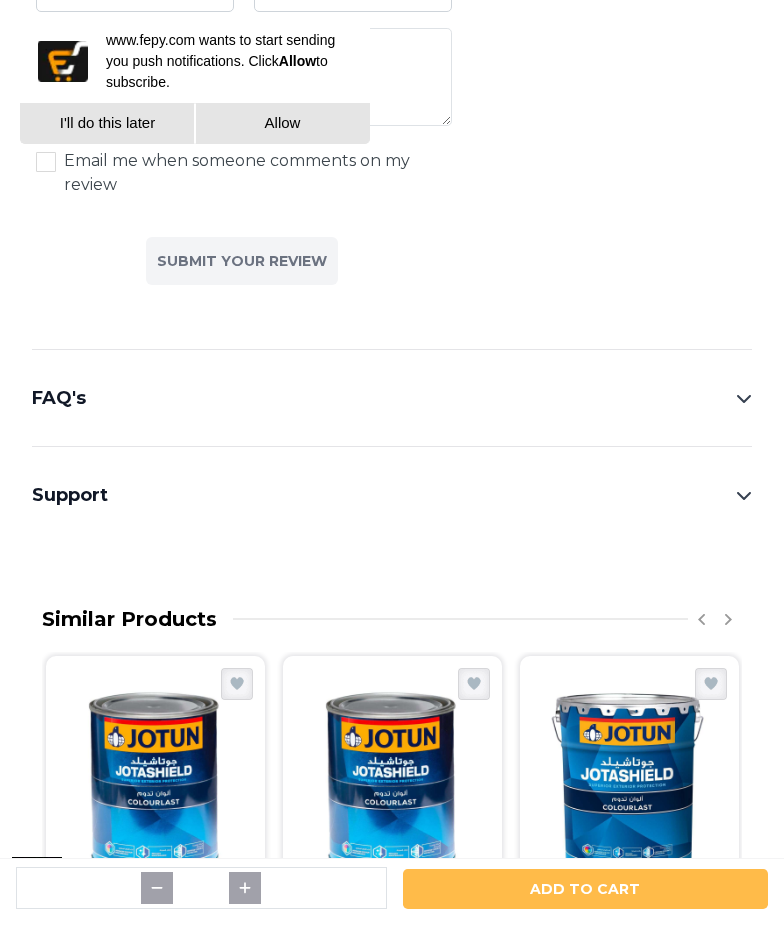 click on "FAQ's" at bounding box center (392, 398) 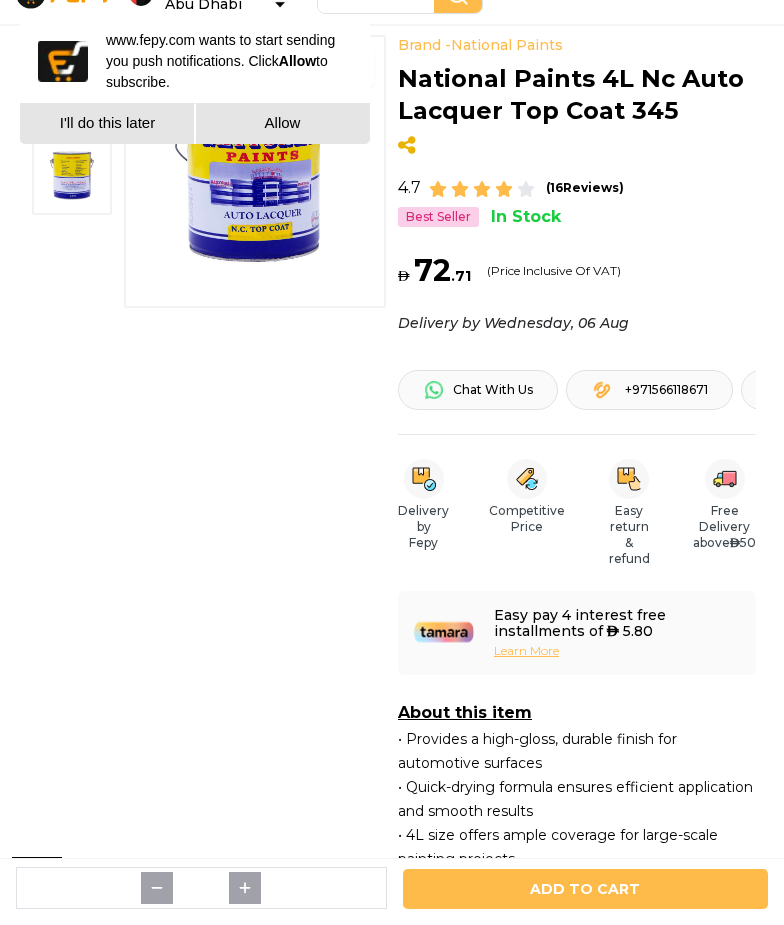 scroll, scrollTop: 0, scrollLeft: 0, axis: both 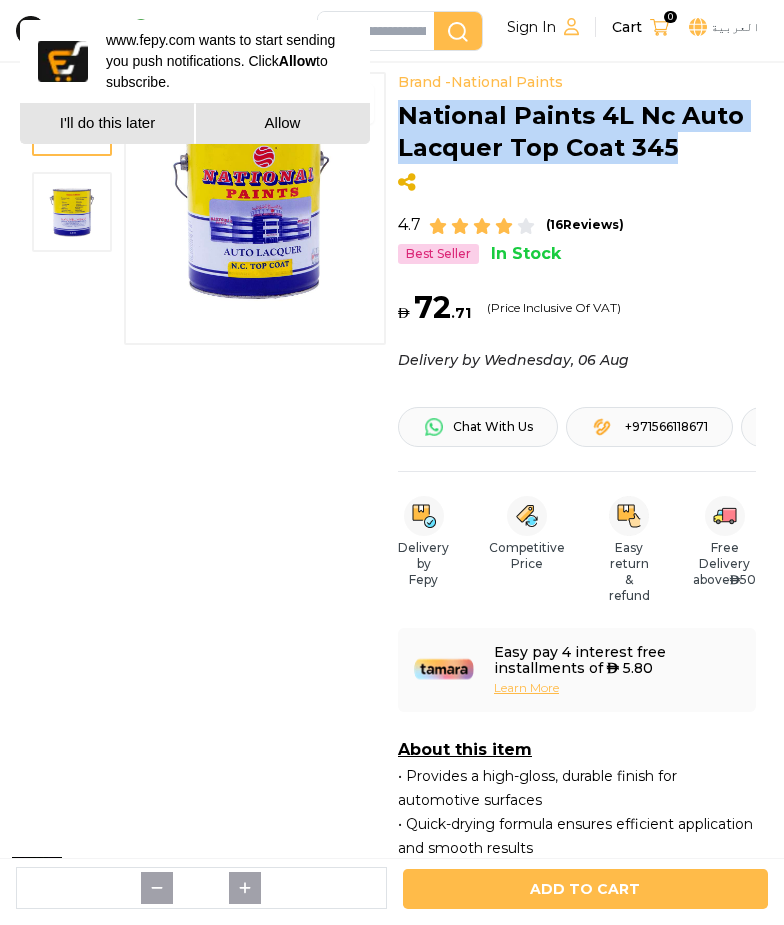 drag, startPoint x: 398, startPoint y: 116, endPoint x: 738, endPoint y: 147, distance: 341.4103 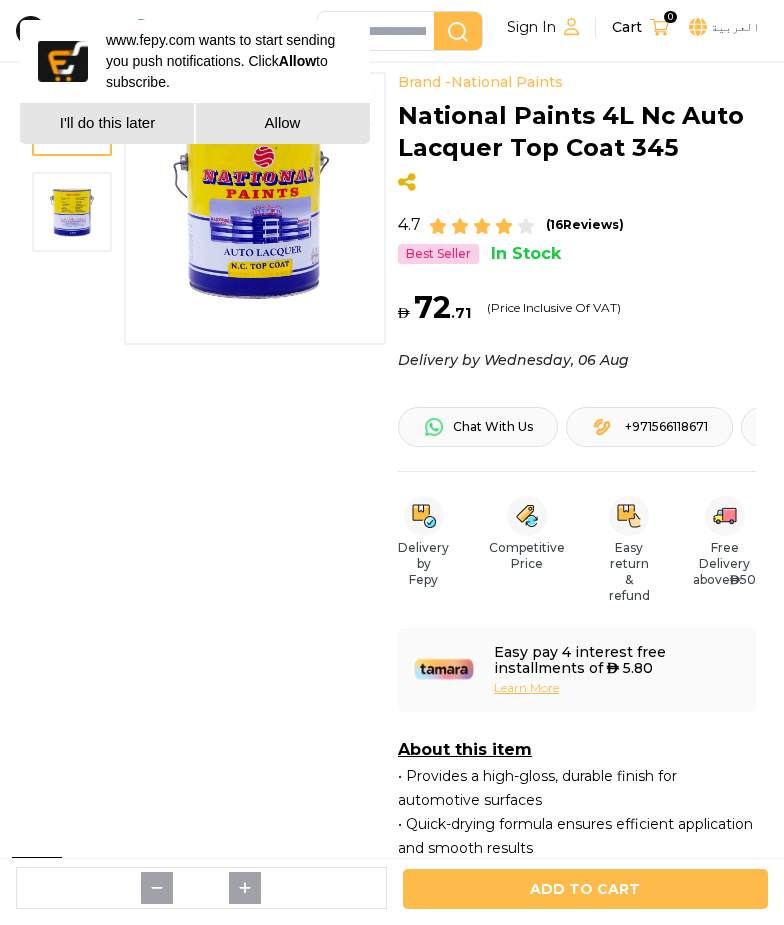 drag, startPoint x: 179, startPoint y: 457, endPoint x: 156, endPoint y: 462, distance: 23.537205 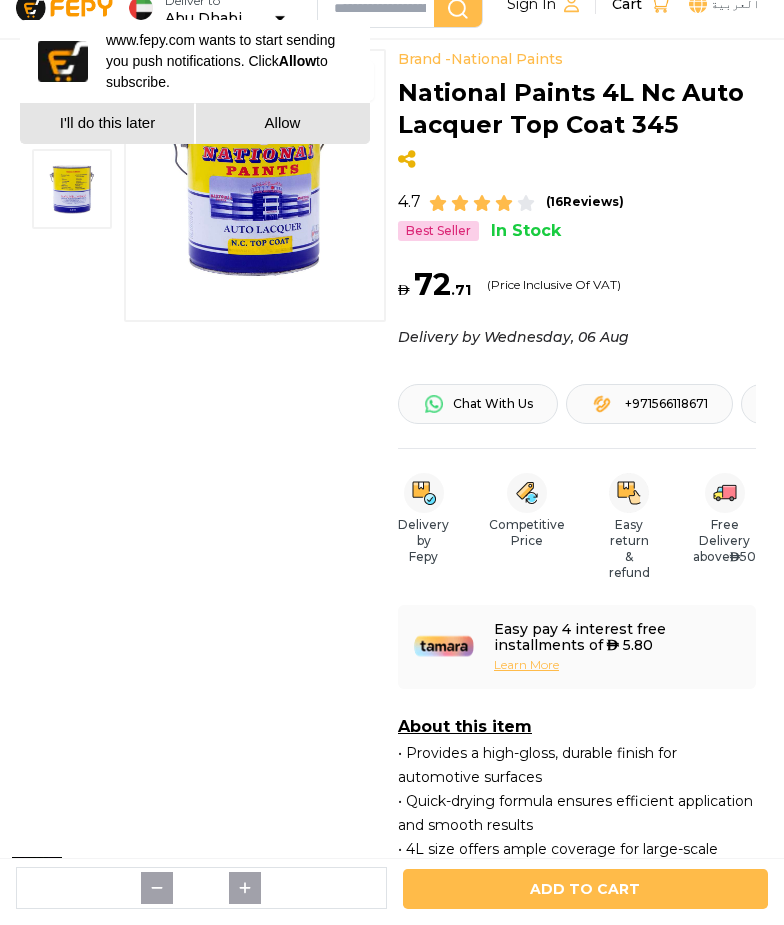 scroll, scrollTop: 0, scrollLeft: 0, axis: both 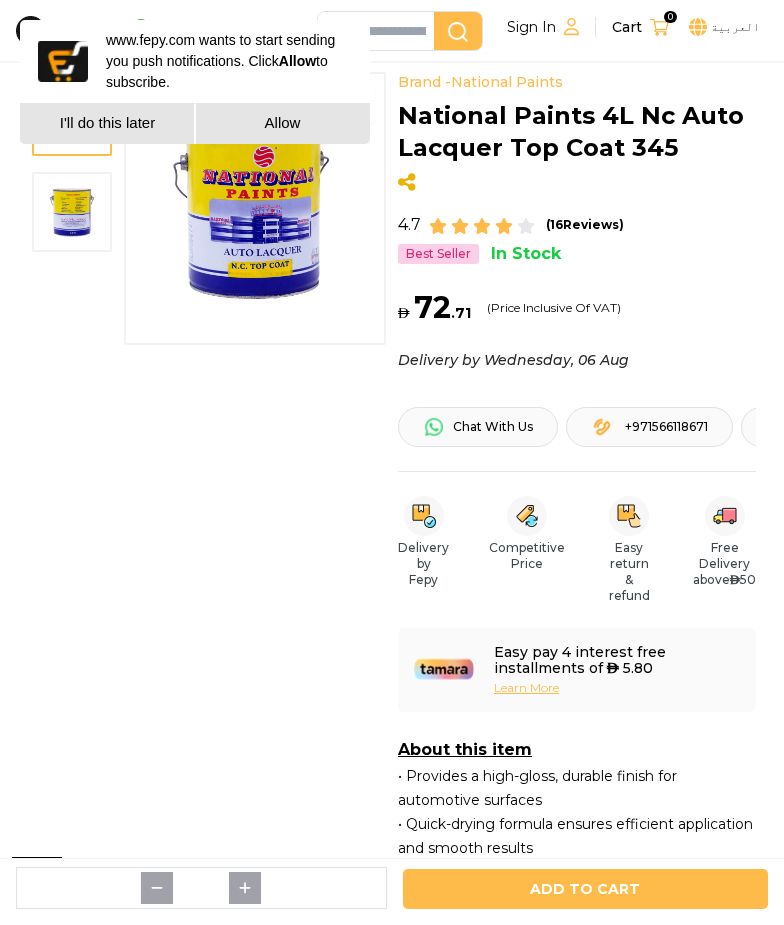 click on "National Paints 4L Nc Auto Lacquer Top Coat 345" at bounding box center (577, 132) 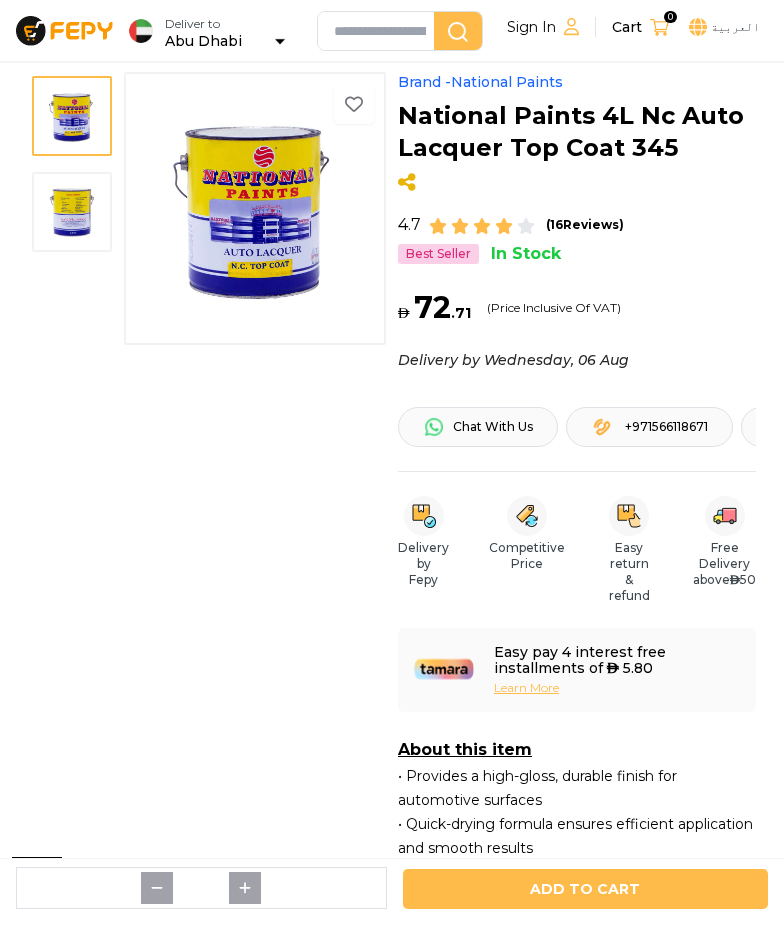 click on "Brand -  National Paints" at bounding box center (480, 82) 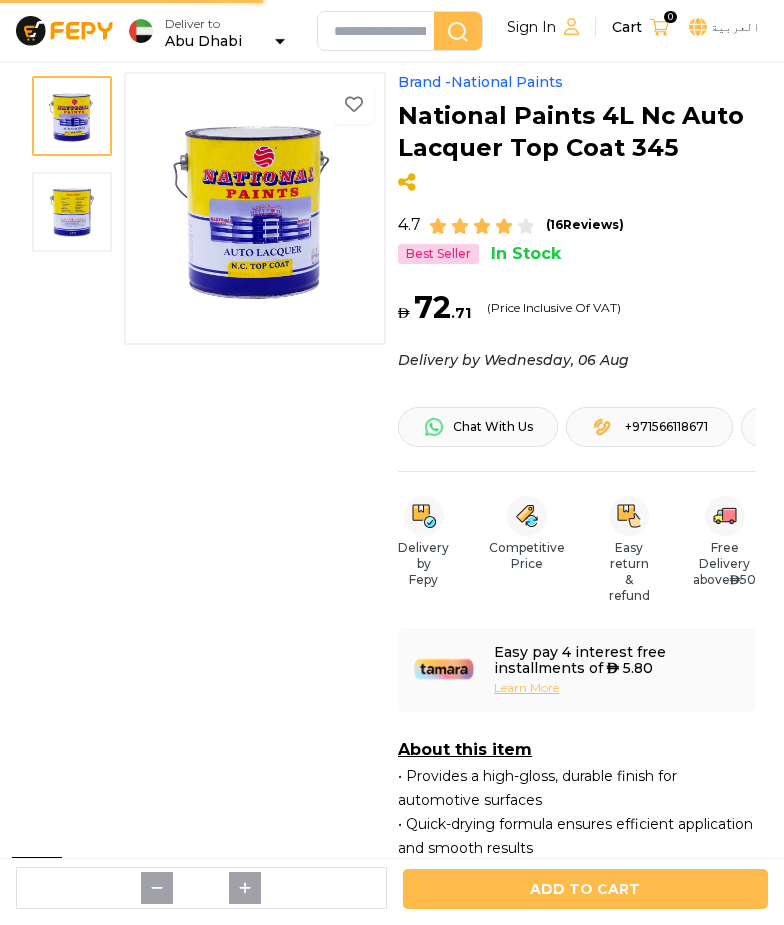 click on "Brand -  National Paints" at bounding box center (480, 82) 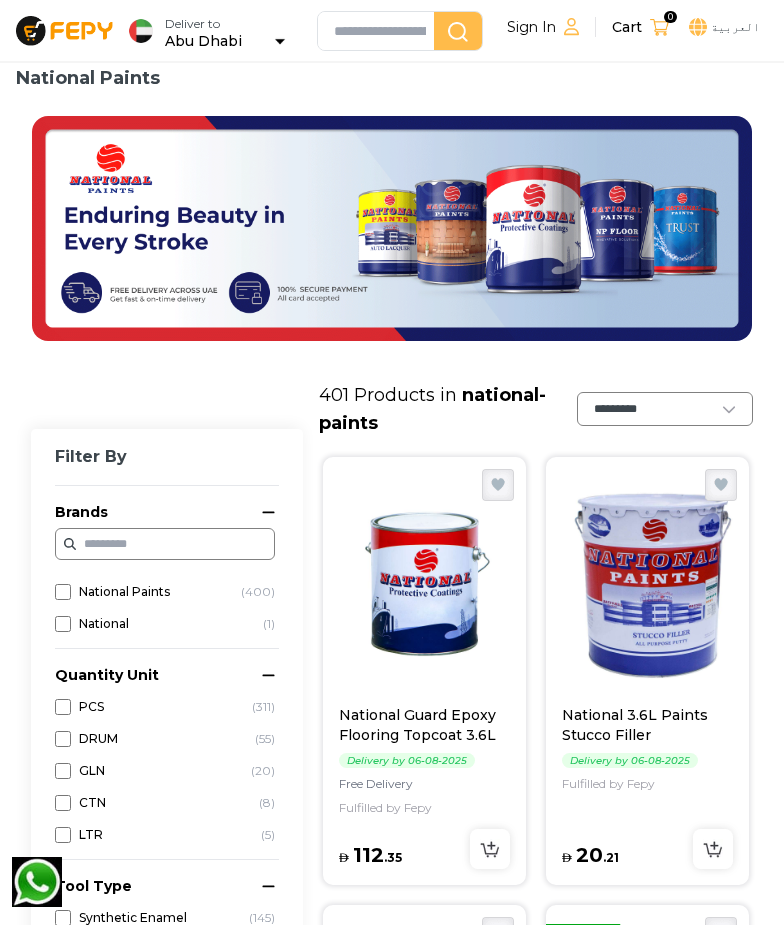 click at bounding box center [380, 31] 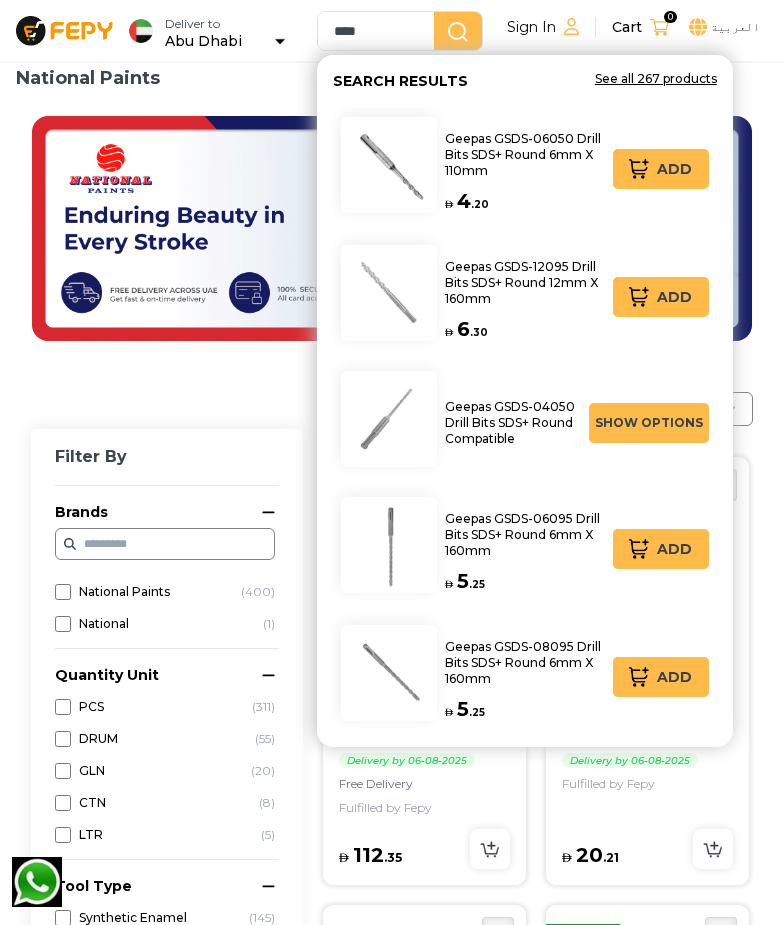 type on "****" 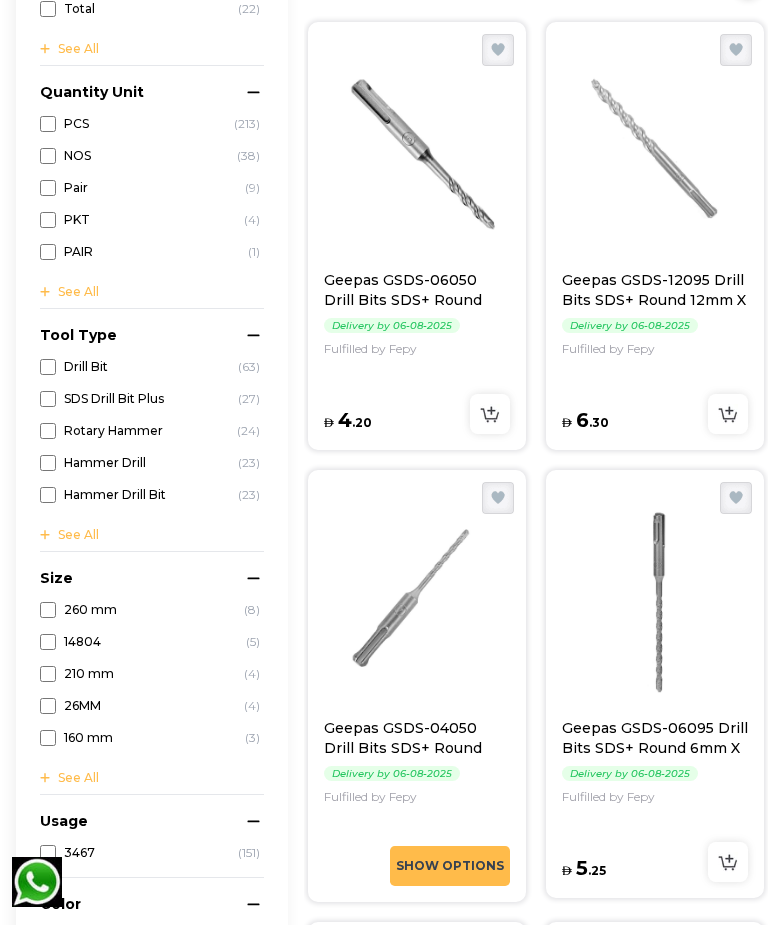 scroll, scrollTop: 0, scrollLeft: 0, axis: both 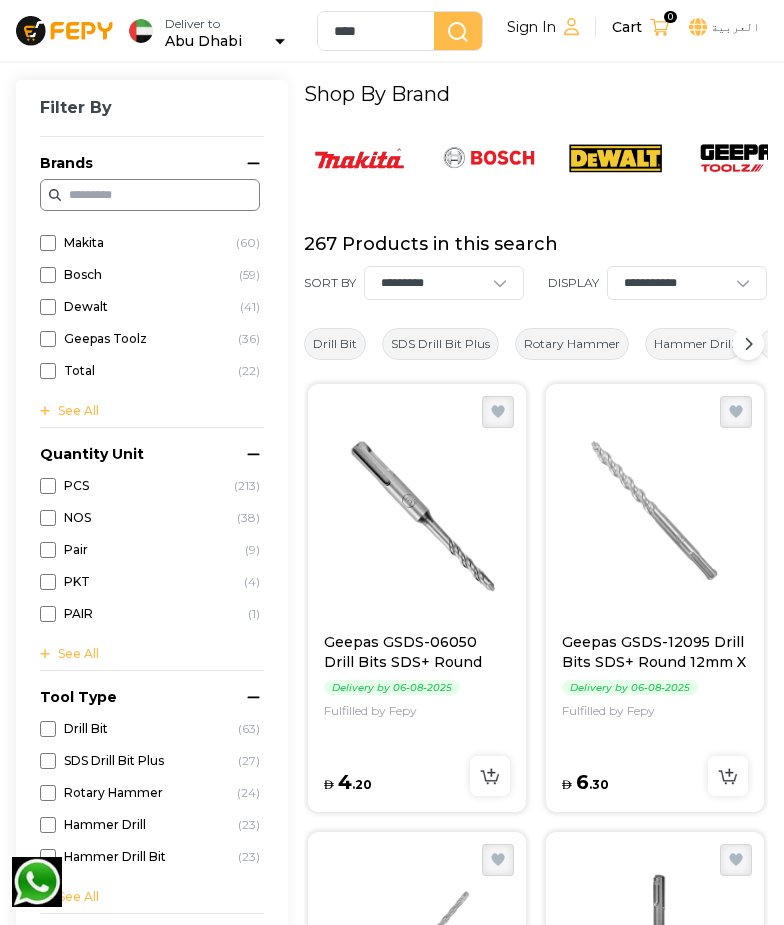 drag, startPoint x: 422, startPoint y: 30, endPoint x: 239, endPoint y: 44, distance: 183.53474 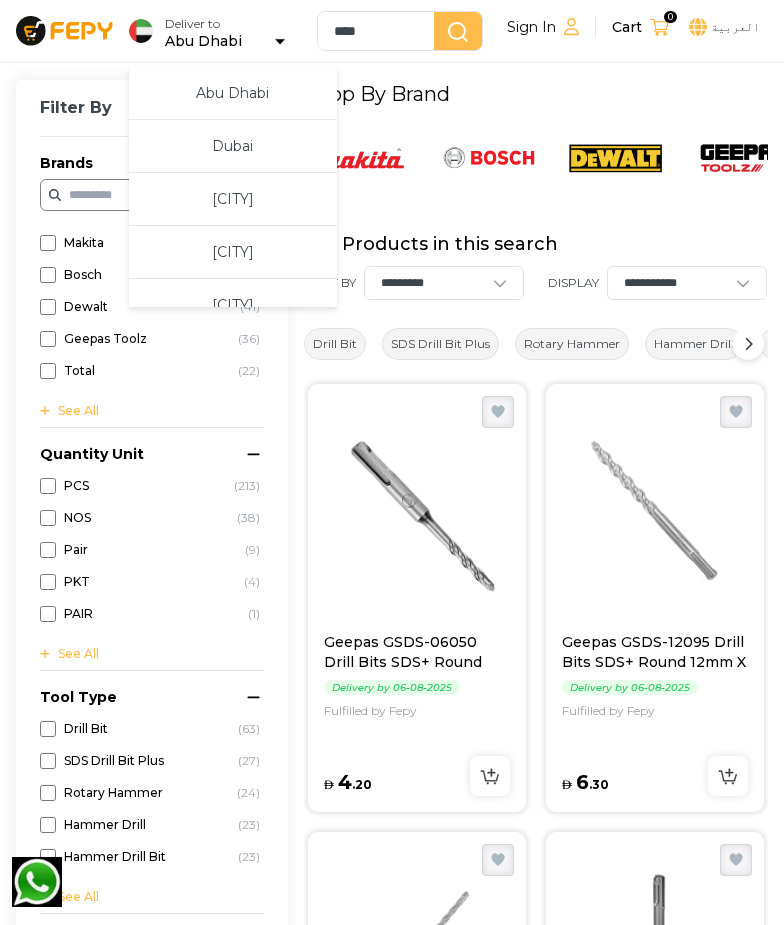 click at bounding box center (150, 195) 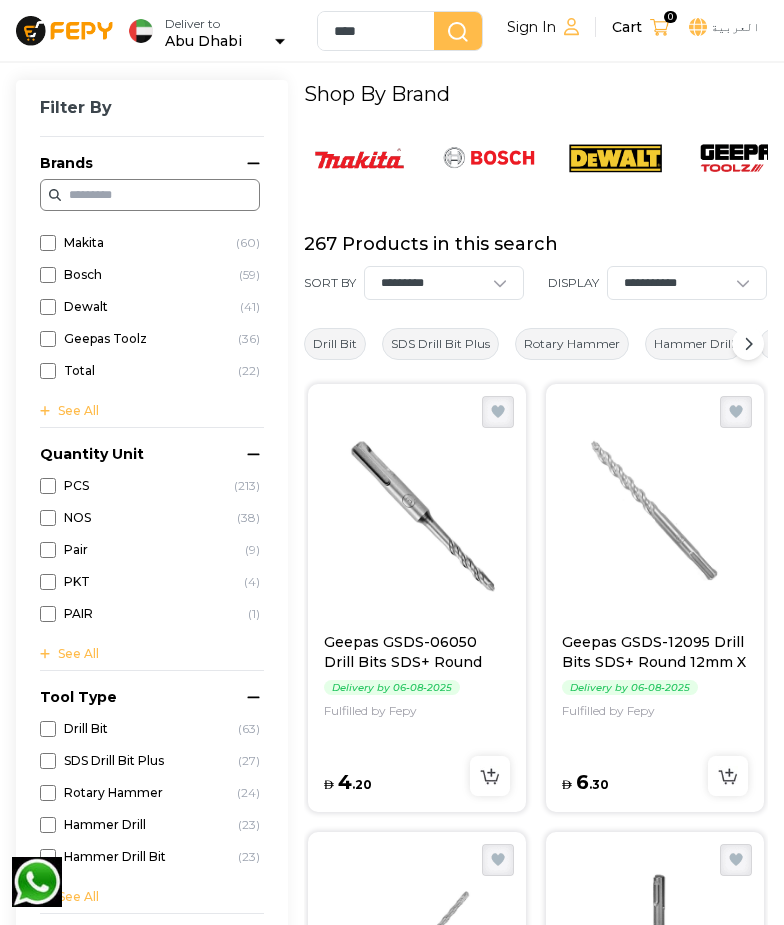 click on "Filter By" at bounding box center [152, 116] 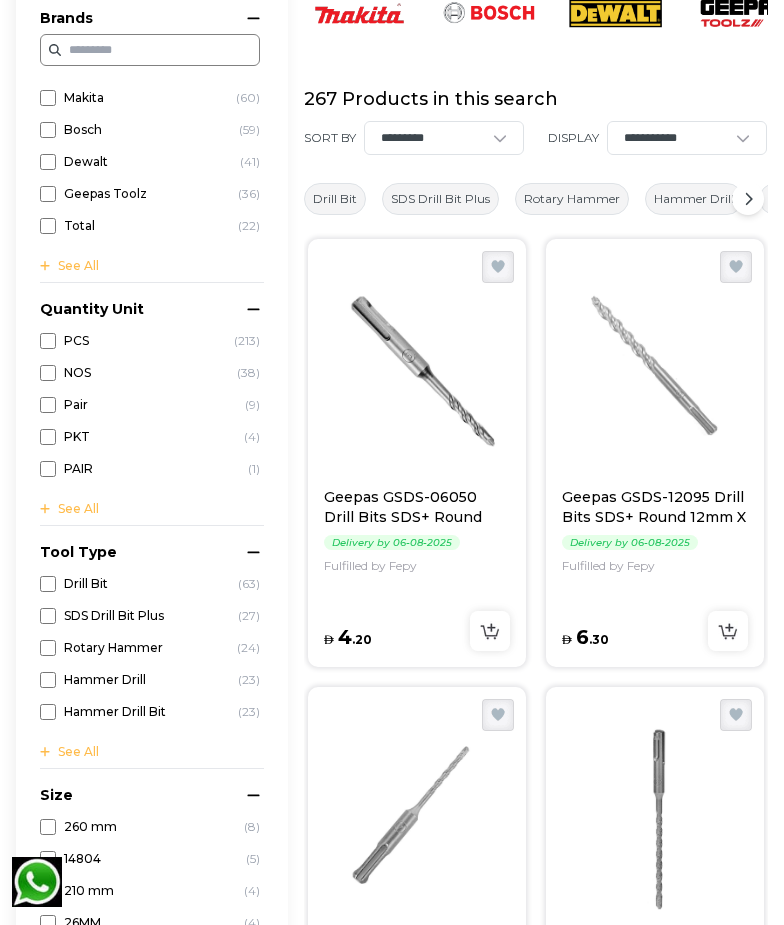 scroll, scrollTop: 0, scrollLeft: 0, axis: both 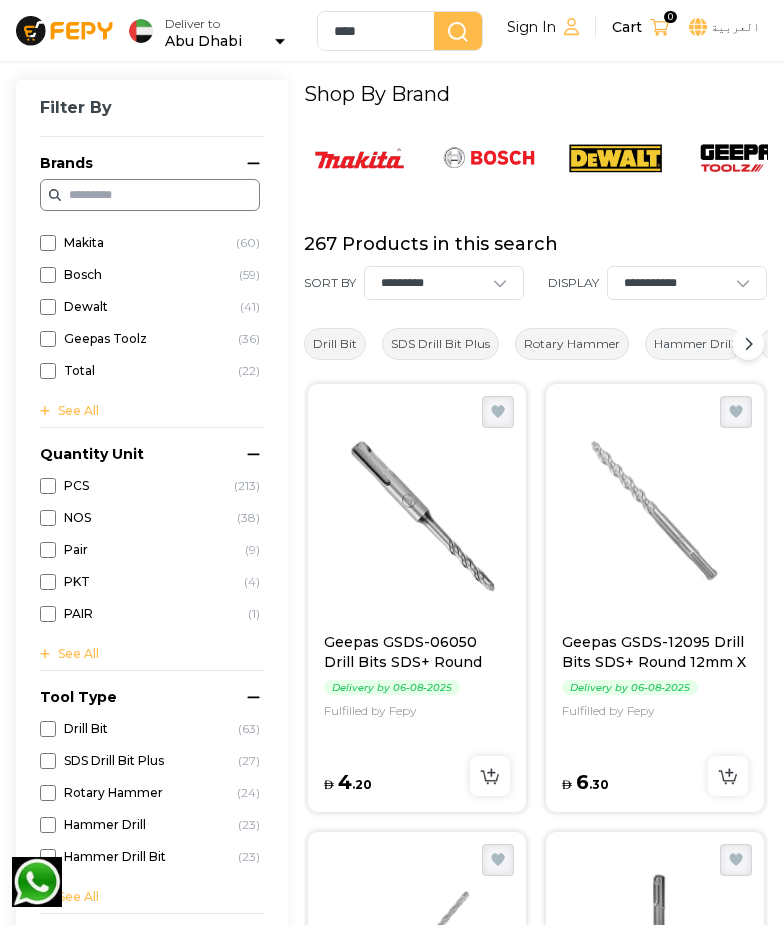 click on "العربية" at bounding box center (722, 27) 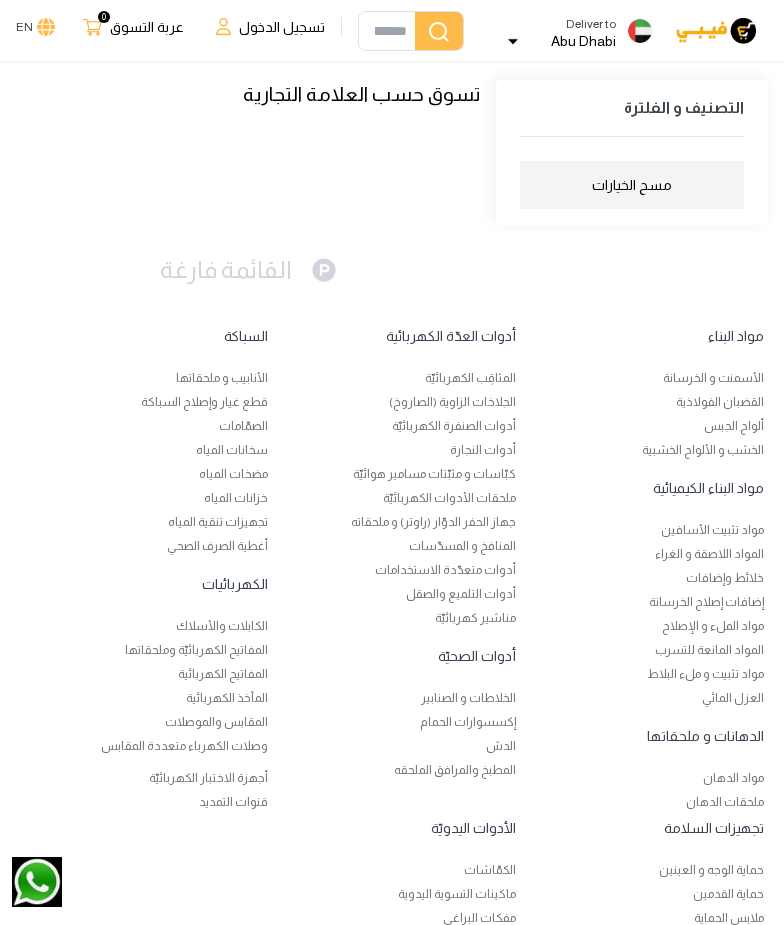 scroll, scrollTop: 0, scrollLeft: 0, axis: both 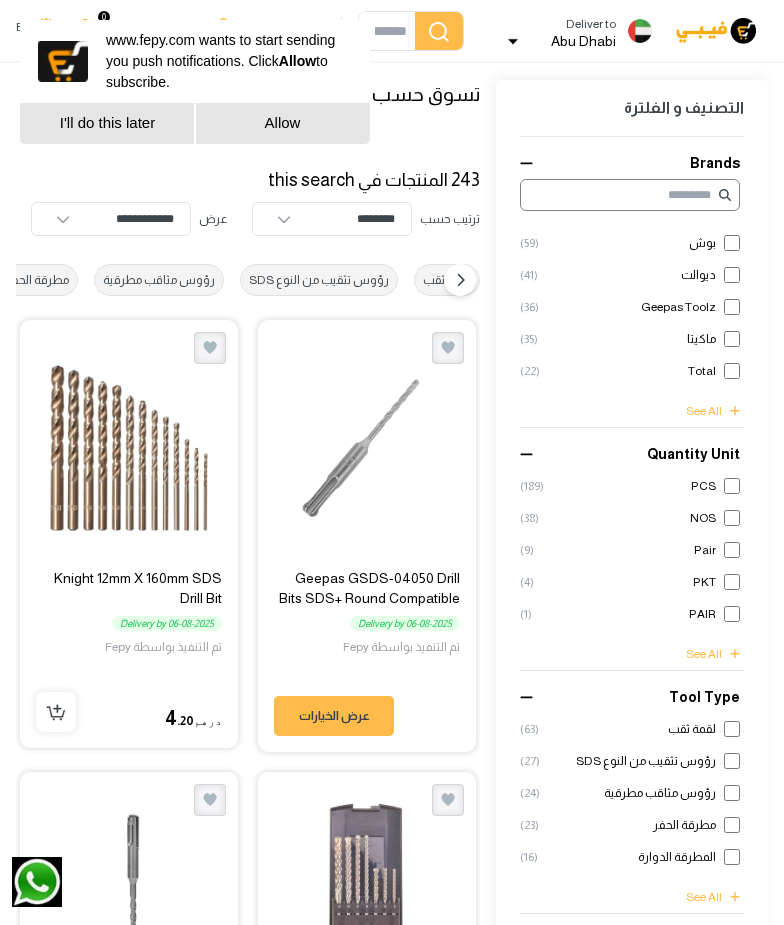 drag, startPoint x: 0, startPoint y: 0, endPoint x: 751, endPoint y: 28, distance: 751.5218 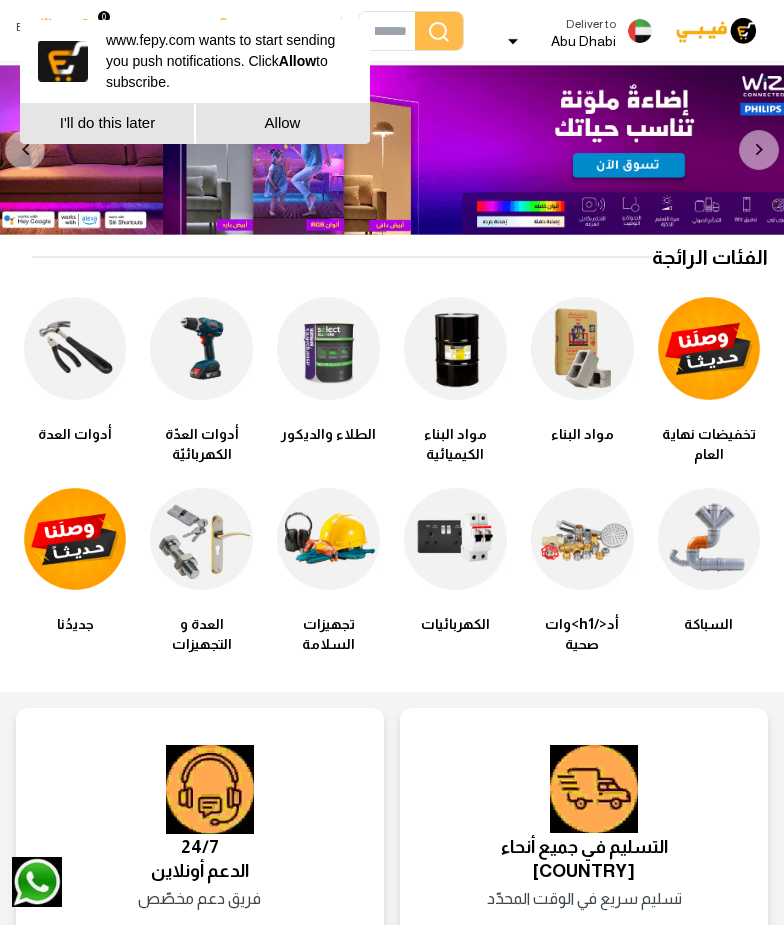 click on "I'll do this later" at bounding box center (107, 123) 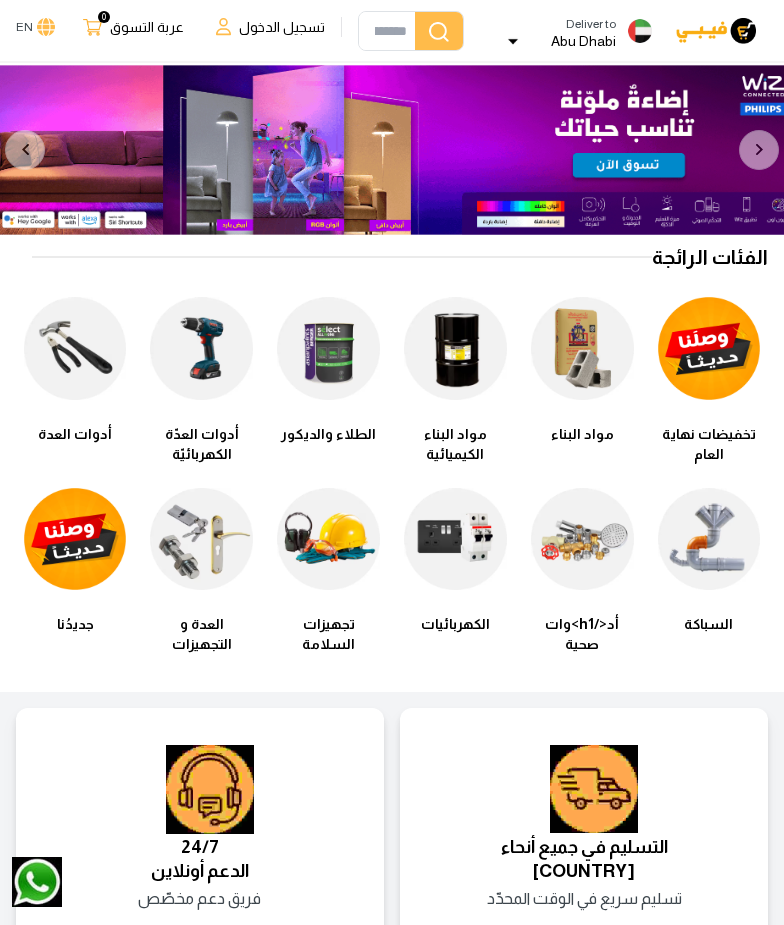click at bounding box center [716, 31] 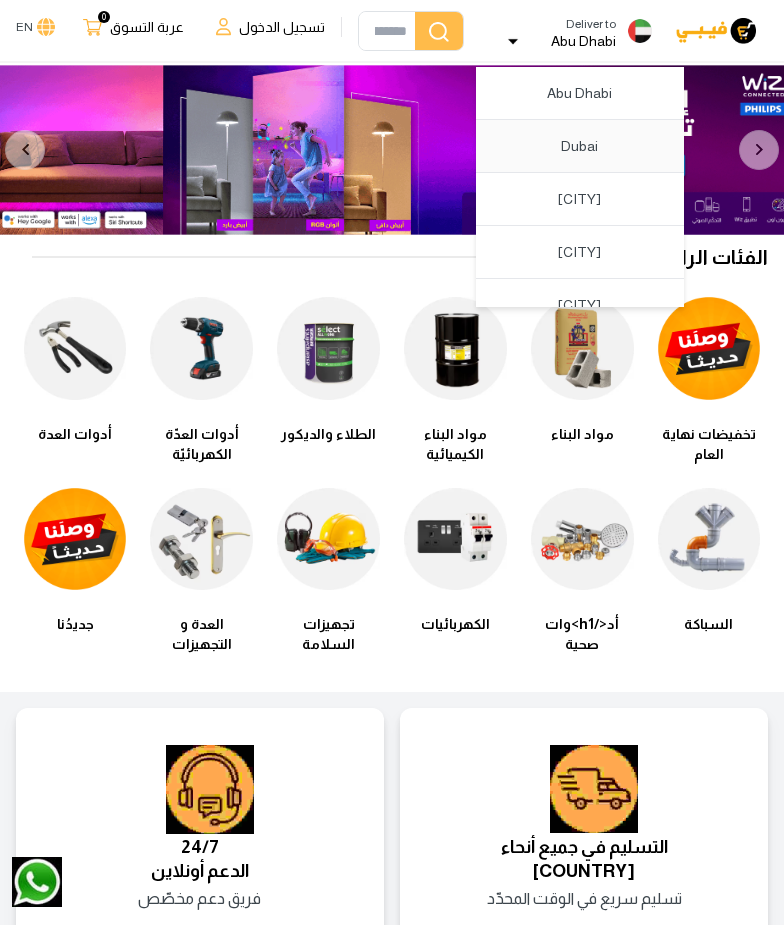 click on "Dubai" at bounding box center [580, 146] 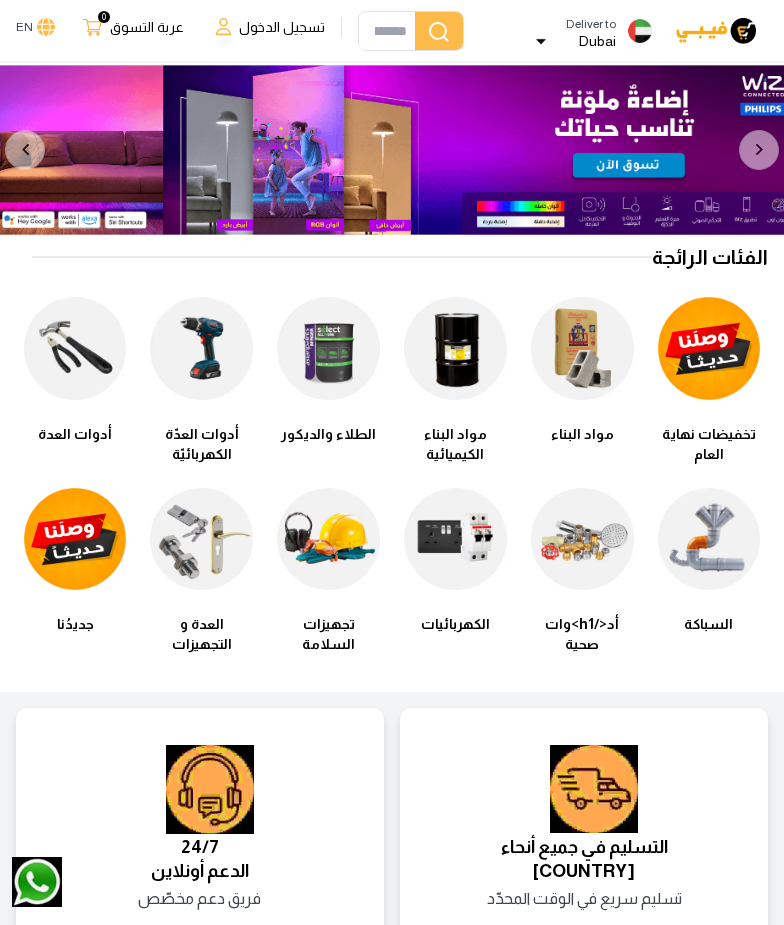 click on "EN" at bounding box center (37, 27) 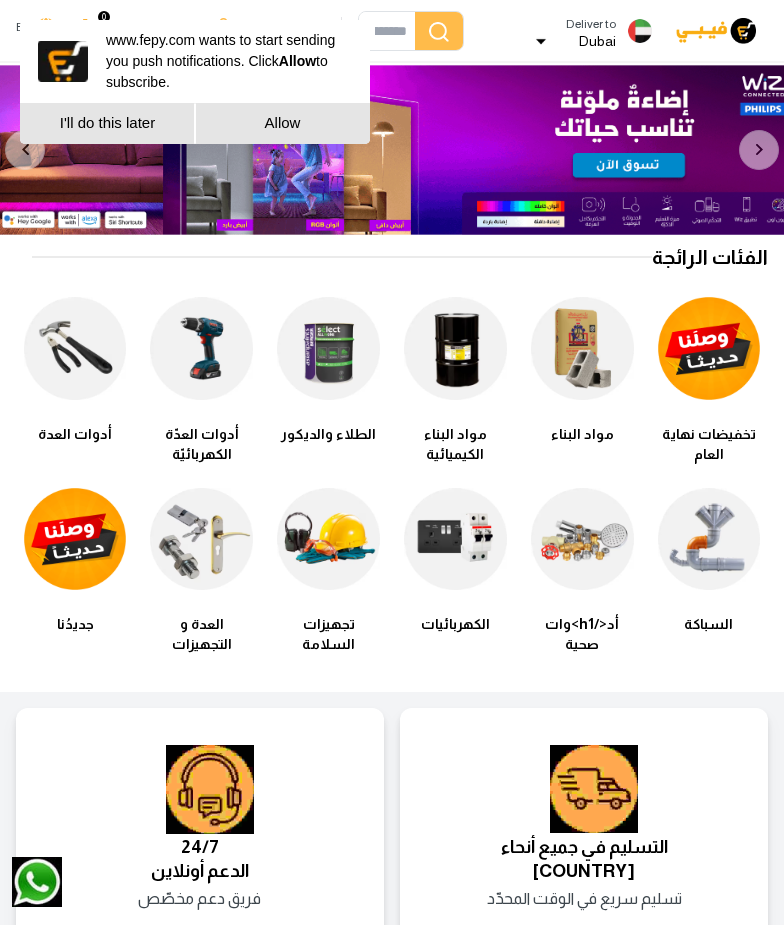 scroll, scrollTop: 0, scrollLeft: 0, axis: both 